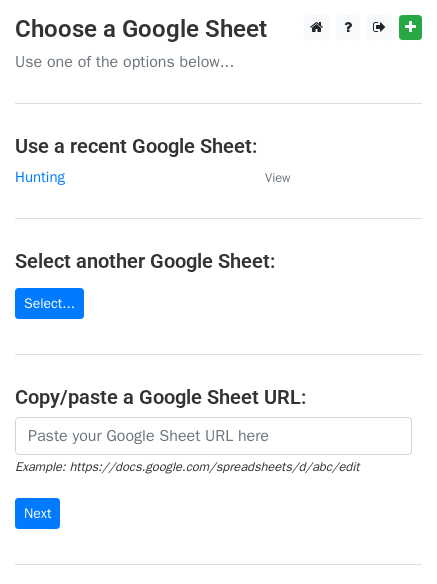 scroll, scrollTop: 0, scrollLeft: 0, axis: both 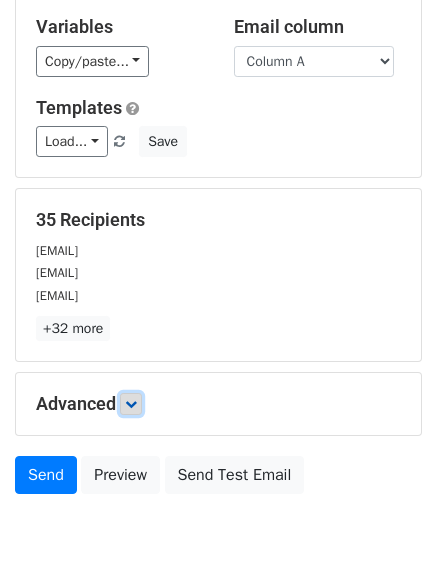 click at bounding box center [131, 404] 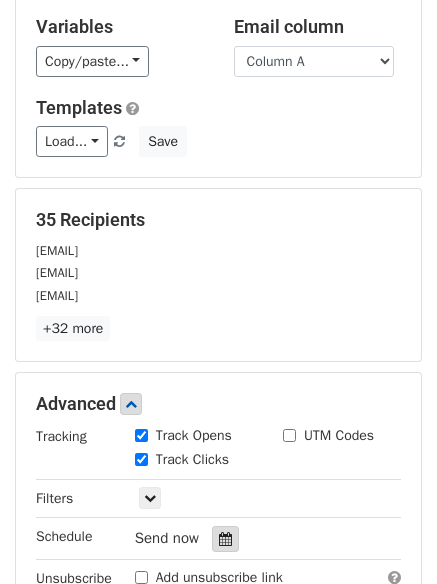 click at bounding box center [225, 539] 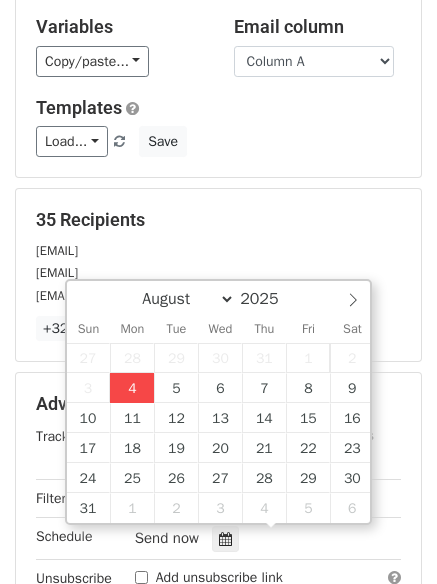 type on "2025-08-04 15:52" 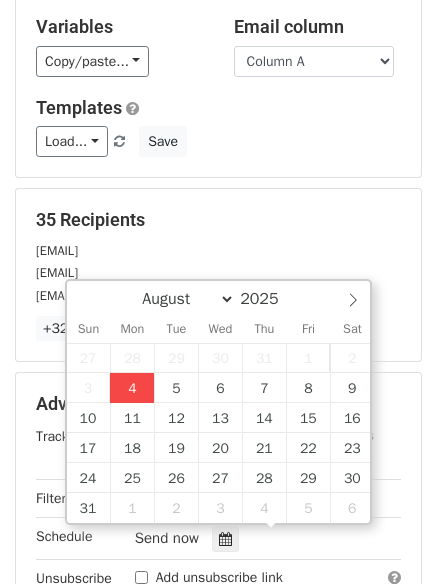 type on "03" 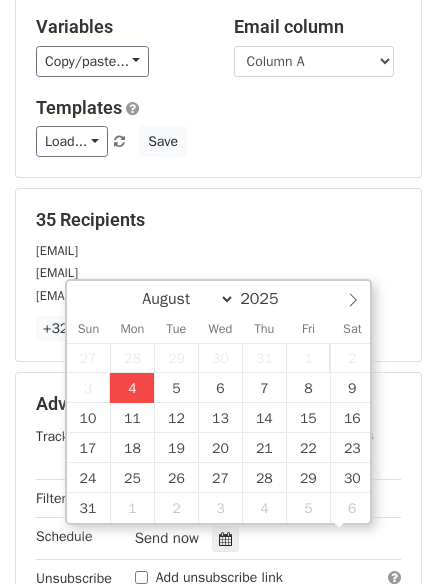 scroll, scrollTop: 1, scrollLeft: 0, axis: vertical 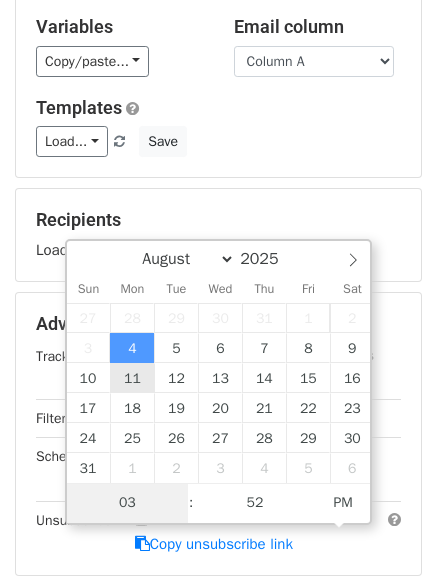type on "4" 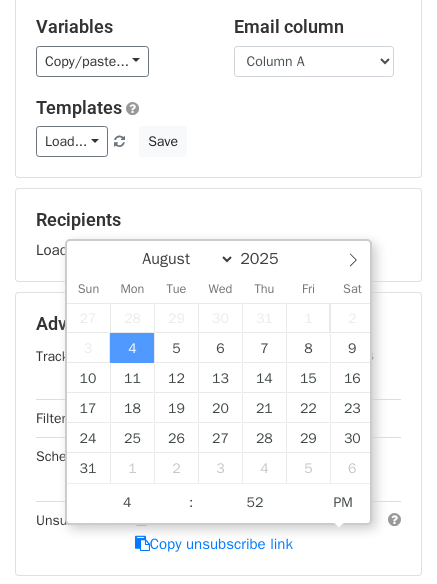 type on "2025-08-04 16:52" 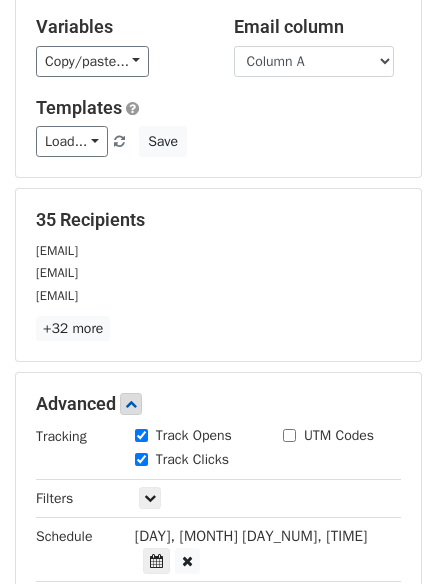 click on "Tracking
Track Opens
UTM Codes
Track Clicks
Filters
Only include spreadsheet rows that match the following filters:
Schedule
Mon, Aug 4, 3:52pm
2025-08-04 16:52
Unsubscribe
Add unsubscribe link
Copy unsubscribe link" at bounding box center [218, 530] 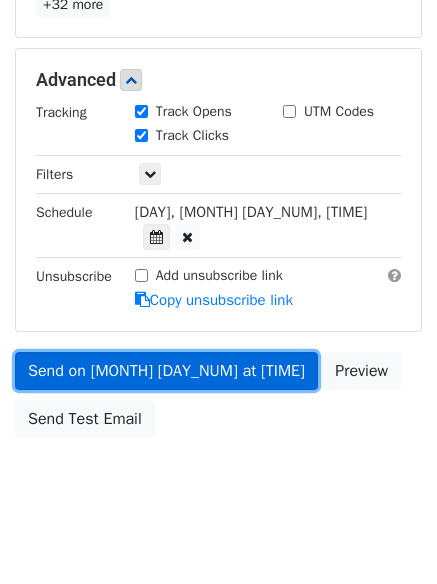 click on "Send on Aug 4 at 4:52pm" at bounding box center (166, 371) 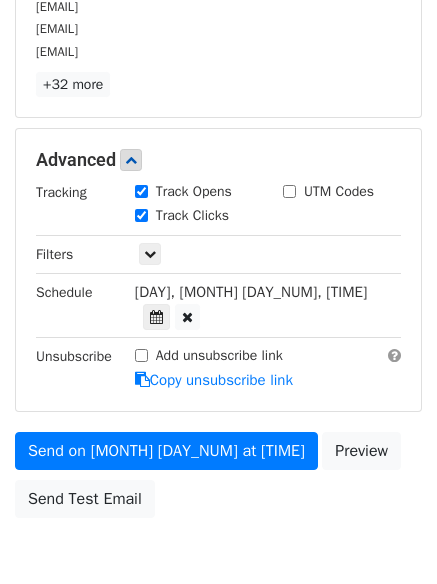 scroll, scrollTop: 437, scrollLeft: 0, axis: vertical 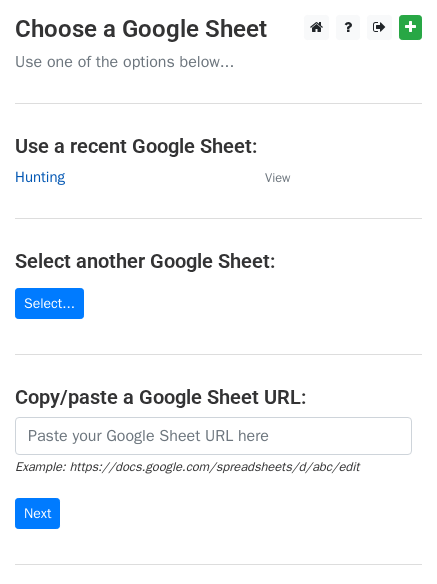 click on "Hunting" at bounding box center (40, 177) 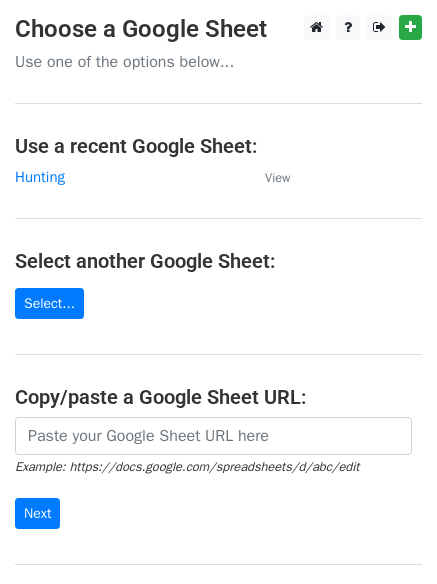 click on "Choose a Google Sheet
Use one of the options below...
Use a recent Google Sheet:
Hunting
View
Select another Google Sheet:
Select...
Copy/paste a Google Sheet URL:
Example:
https://docs.google.com/spreadsheets/d/abc/edit
Next
Google Sheets
Need help?
Help
×
Why do I need to copy/paste a Google Sheet URL?
Normally, MergeMail would show you a list of your Google Sheets to choose from, but because you didn't allow MergeMail access to your Google Drive, it cannot show you a list of your Google Sheets. You can read more about permissions in our  support pages .
If you'd like to see a list of your Google Sheets, you'll need to  sign out of MergeMail  and then sign back in and allow access to your Google Drive.
Are your recipients in a CSV or Excel file?
Import your CSV or Excel file into a Google Sheet  then try again.
Need help with something else?
Read our" at bounding box center [218, 325] 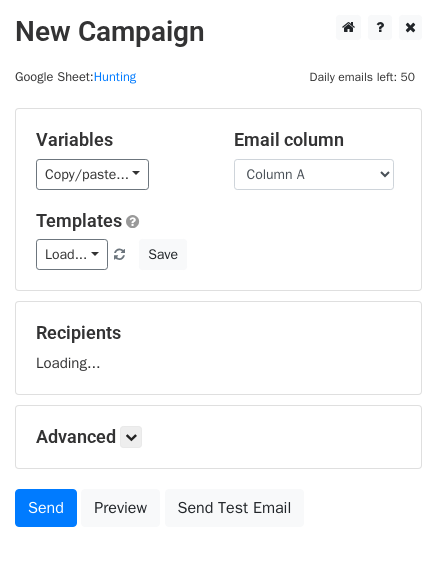 click on "Column A
Column B
Column C" at bounding box center (314, 174) 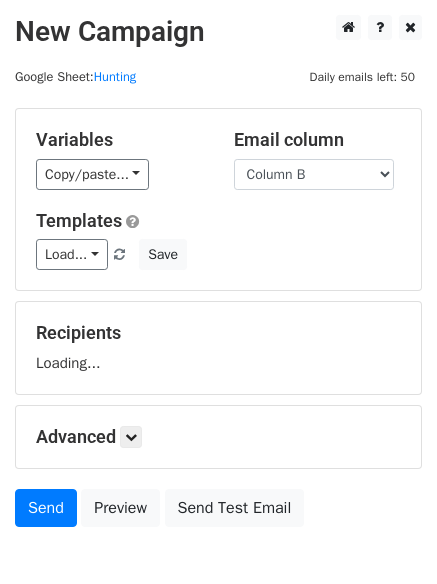 click on "Column A
Column B
Column C" at bounding box center [314, 174] 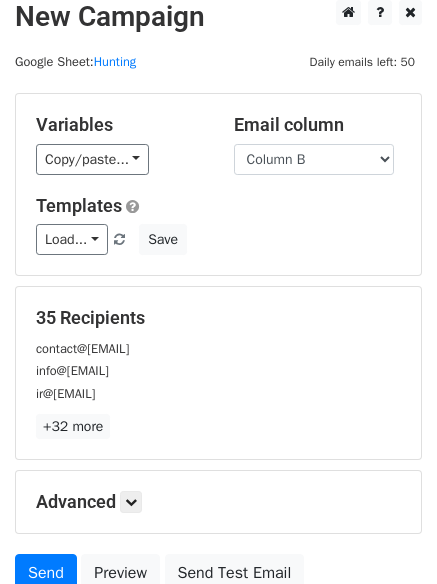 scroll, scrollTop: 113, scrollLeft: 0, axis: vertical 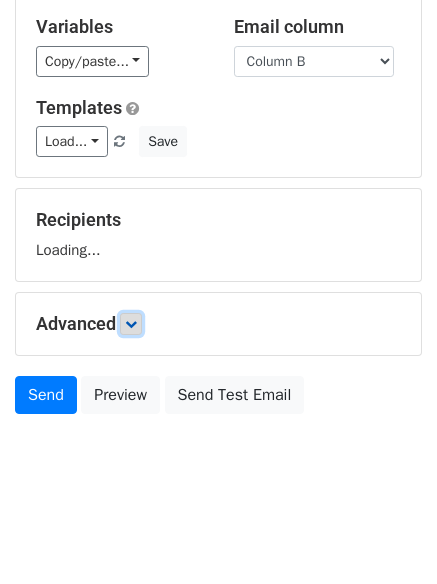 click at bounding box center (131, 324) 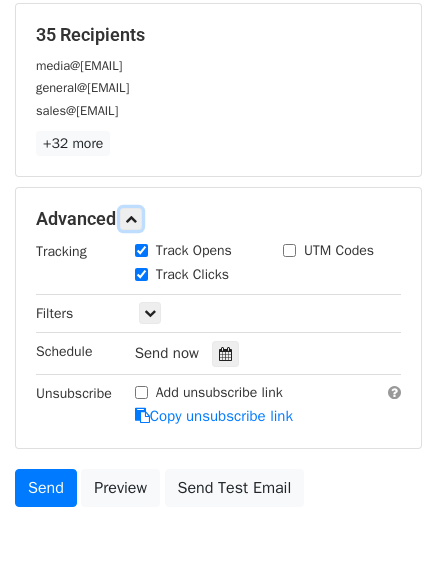 scroll, scrollTop: 302, scrollLeft: 0, axis: vertical 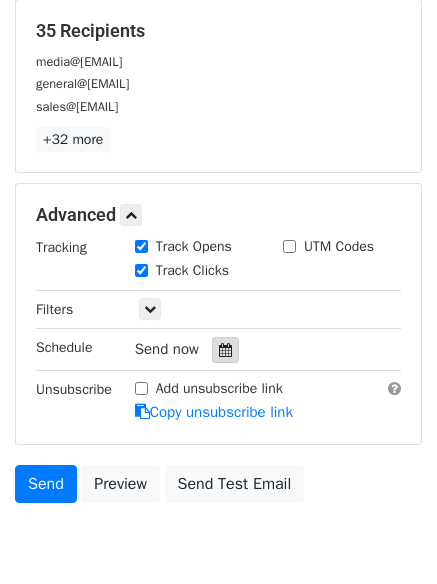 click at bounding box center (225, 350) 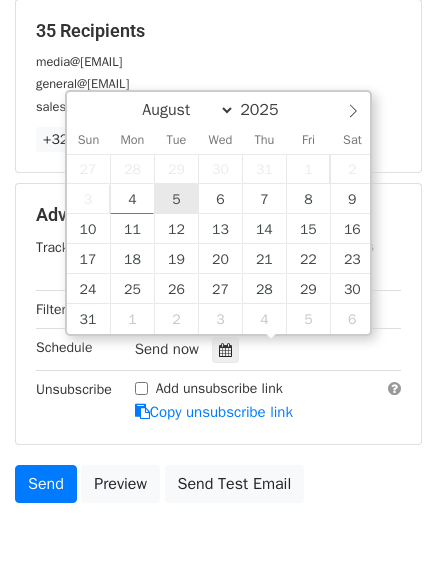 type on "2025-08-05 12:00" 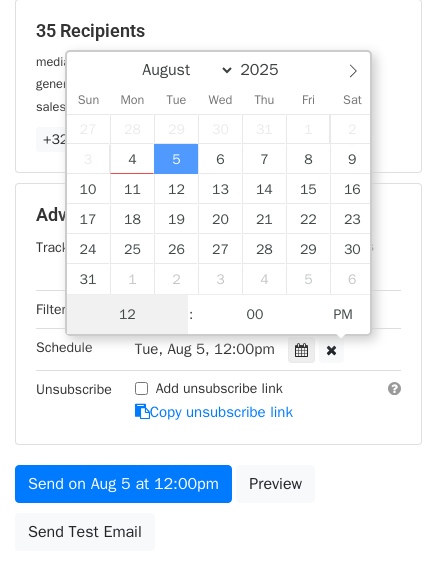 scroll, scrollTop: 1, scrollLeft: 0, axis: vertical 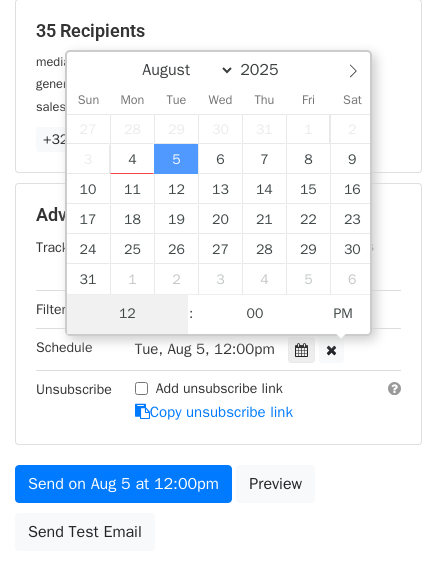 type on "5" 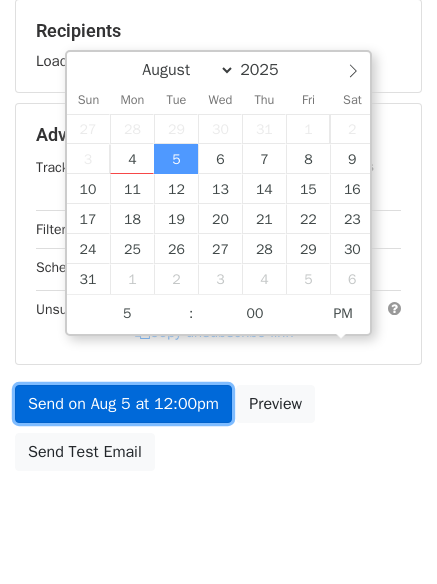 type on "2025-08-05 17:00" 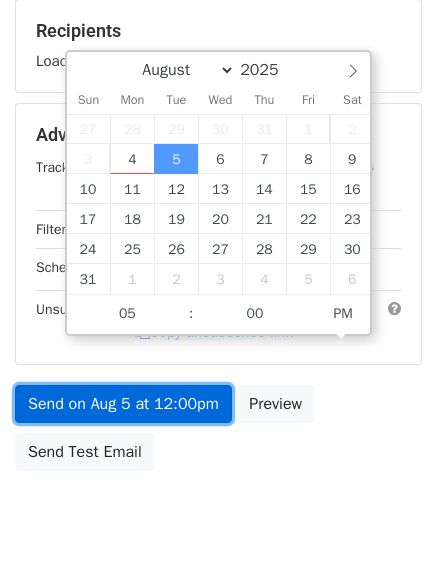 drag, startPoint x: 166, startPoint y: 389, endPoint x: 189, endPoint y: 399, distance: 25.079872 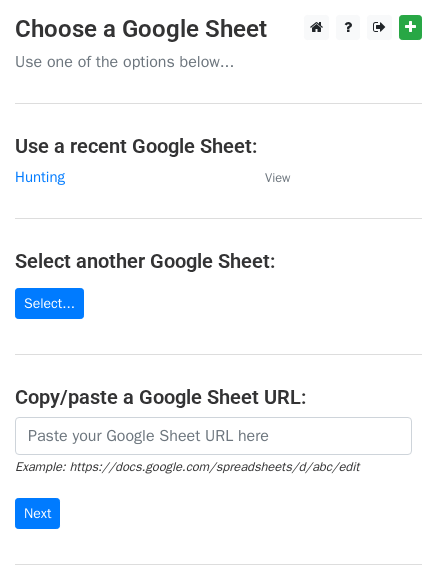 scroll, scrollTop: 0, scrollLeft: 0, axis: both 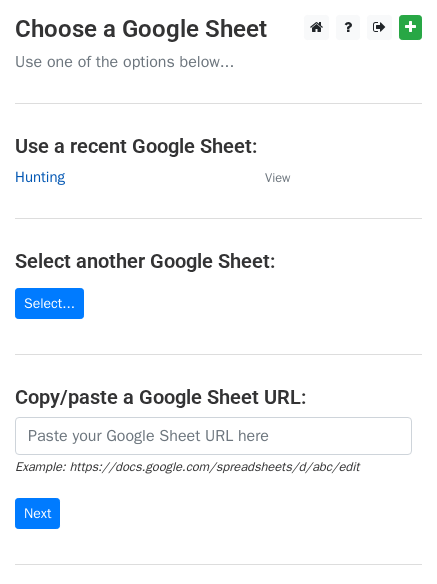 drag, startPoint x: 62, startPoint y: 170, endPoint x: 193, endPoint y: 206, distance: 135.85654 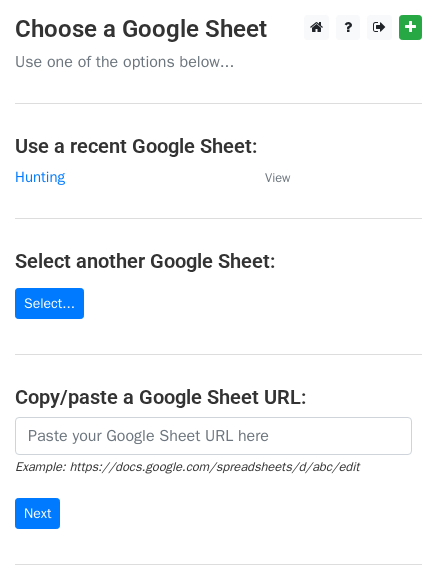 click on "Choose a Google Sheet
Use one of the options below...
Use a recent Google Sheet:
Hunting
View
Select another Google Sheet:
Select...
Copy/paste a Google Sheet URL:
Example:
https://docs.google.com/spreadsheets/d/abc/edit
Next
Google Sheets
Need help?
Help
×
Why do I need to copy/paste a Google Sheet URL?
Normally, MergeMail would show you a list of your Google Sheets to choose from, but because you didn't allow MergeMail access to your Google Drive, it cannot show you a list of your Google Sheets. You can read more about permissions in our  support pages .
If you'd like to see a list of your Google Sheets, you'll need to  sign out of MergeMail  and then sign back in and allow access to your Google Drive.
Are your recipients in a CSV or Excel file?
Import your CSV or Excel file into a Google Sheet  then try again.
Need help with something else?
Read our" at bounding box center (218, 325) 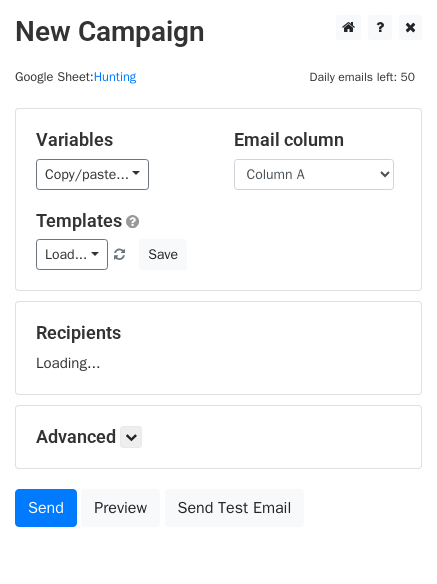 scroll, scrollTop: 0, scrollLeft: 0, axis: both 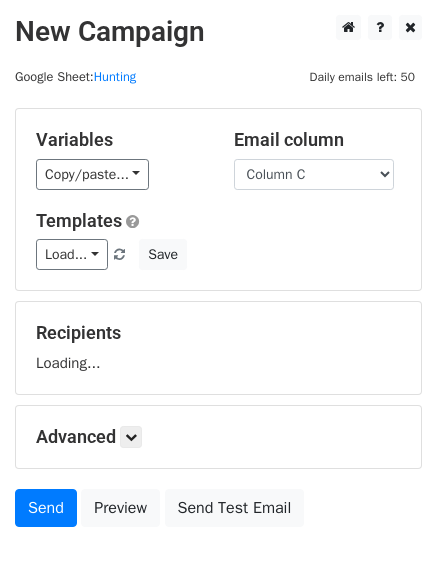click on "Column A
Column B
Column C" at bounding box center [314, 174] 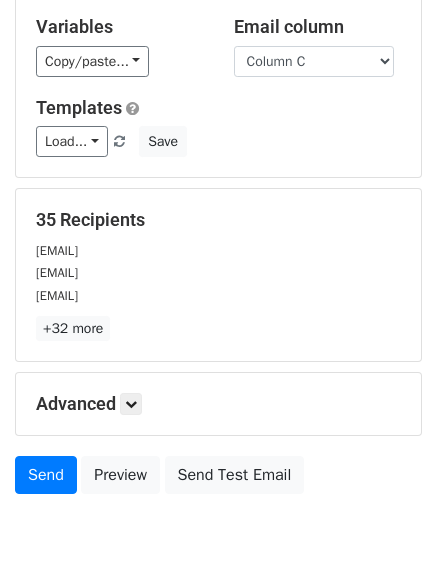 click on "Advanced" at bounding box center [218, 404] 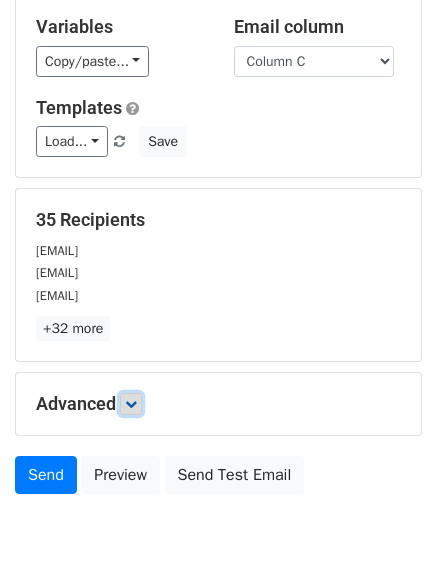 click at bounding box center [131, 404] 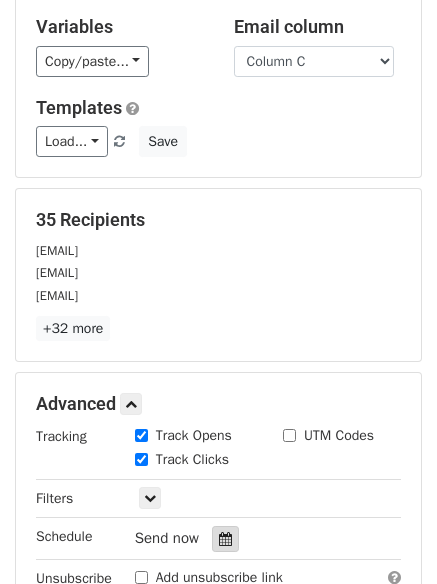 drag, startPoint x: 213, startPoint y: 555, endPoint x: 230, endPoint y: 540, distance: 22.671568 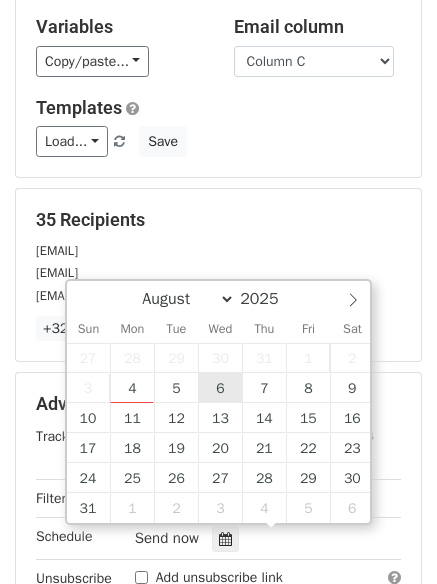 type on "2025-08-06 12:00" 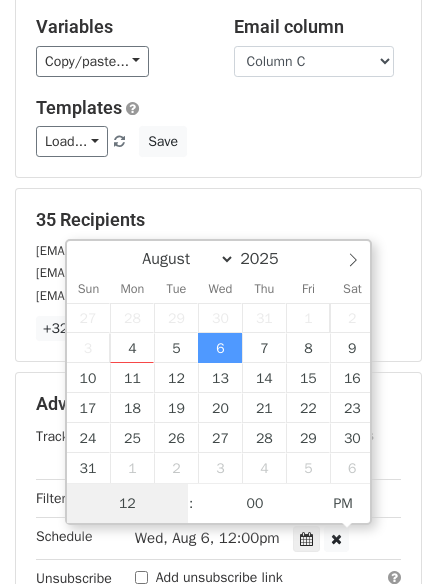 scroll, scrollTop: 1, scrollLeft: 0, axis: vertical 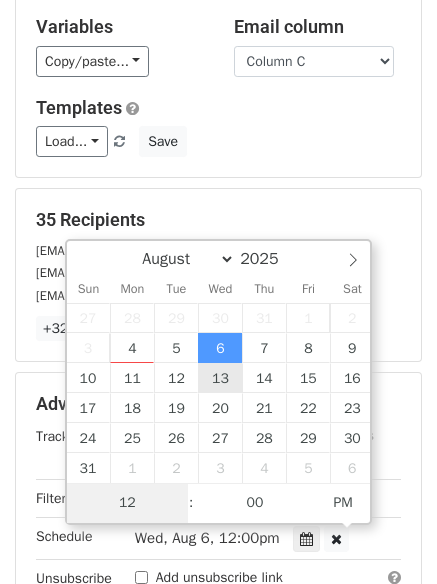 type on "6" 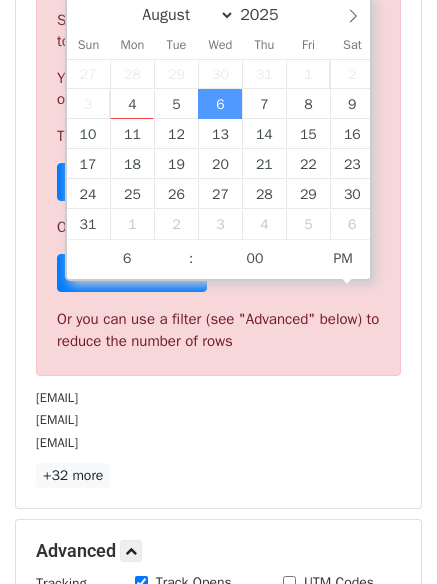 type on "2025-08-06 18:00" 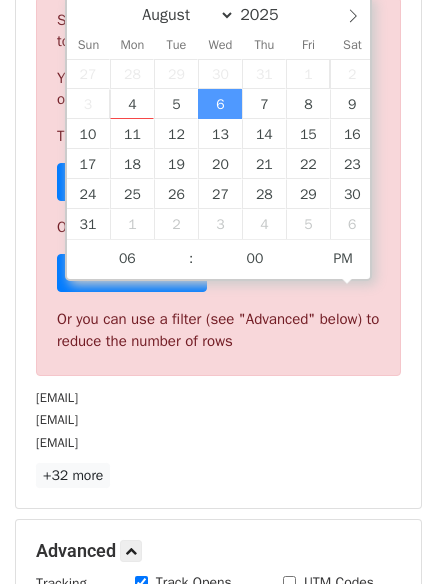 click on "+32 more" at bounding box center [218, 475] 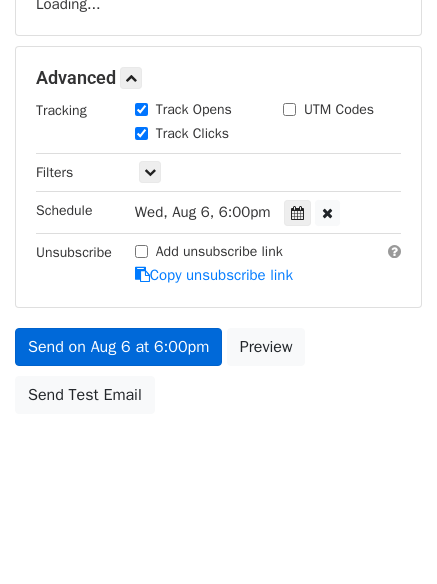 scroll, scrollTop: 357, scrollLeft: 0, axis: vertical 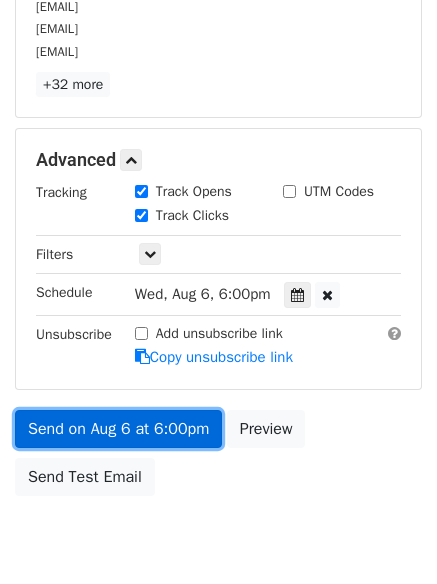 click on "Send on Aug 6 at 6:00pm" at bounding box center [118, 429] 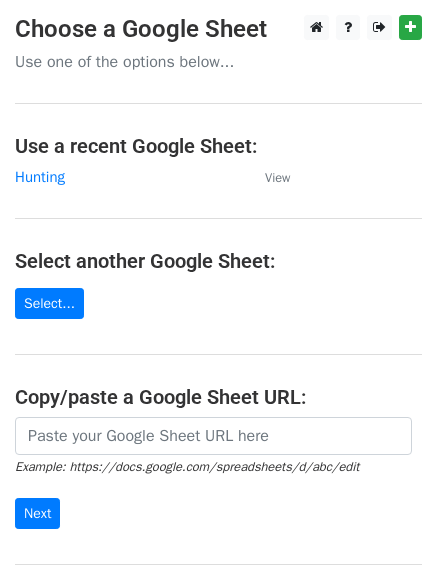 scroll, scrollTop: 0, scrollLeft: 0, axis: both 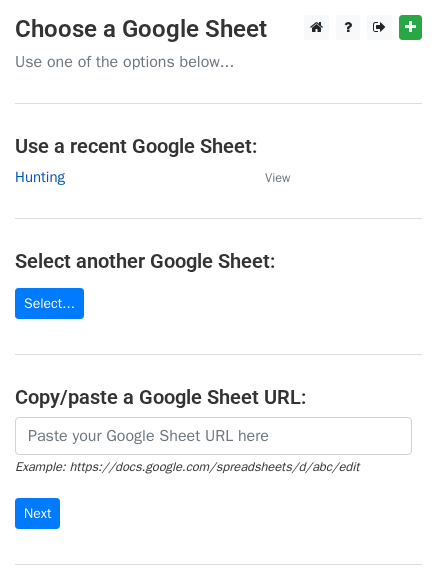 click on "Hunting" at bounding box center [40, 177] 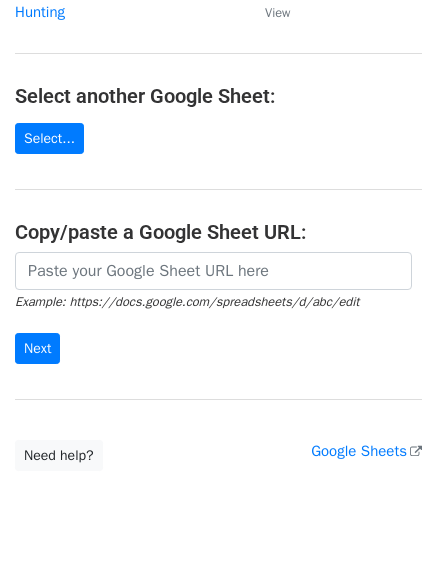 scroll, scrollTop: 212, scrollLeft: 0, axis: vertical 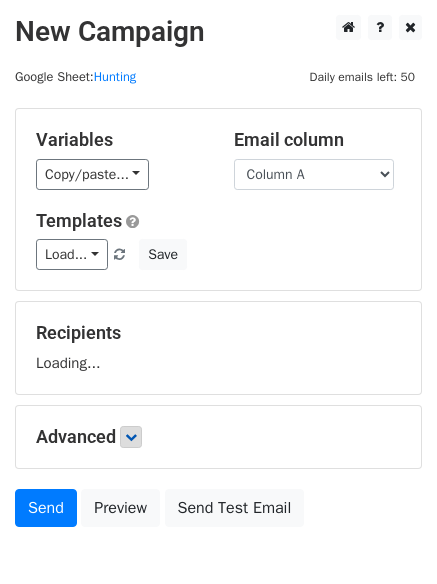 click on "Variables
Copy/paste...
{{Column A}}
{{Column B}}
{{Column C}}
Email column
Column A
Column B
Column C
Templates
Load...
No templates saved
Save
Recipients Loading...
Advanced
Tracking
Track Opens
UTM Codes
Track Clicks
Filters
Only include spreadsheet rows that match the following filters:
Schedule
Send now
Unsubscribe
Add unsubscribe link
Copy unsubscribe link
Send
Preview
Send Test Email" at bounding box center [218, 322] 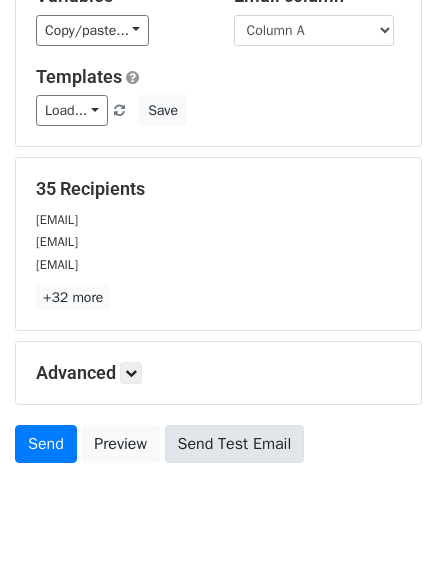 scroll, scrollTop: 193, scrollLeft: 0, axis: vertical 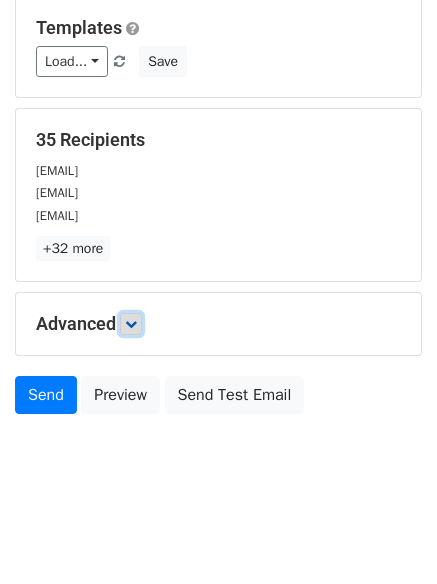 click at bounding box center (131, 324) 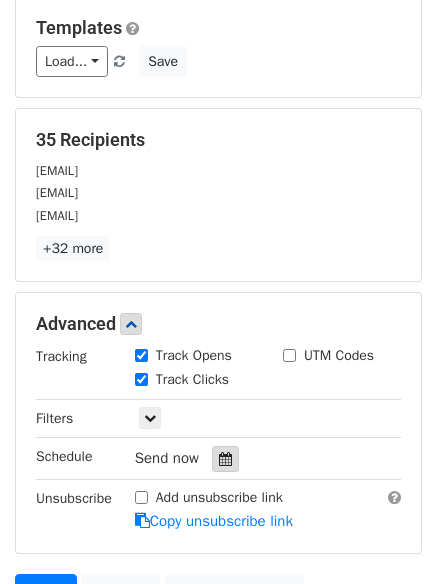 click at bounding box center [225, 459] 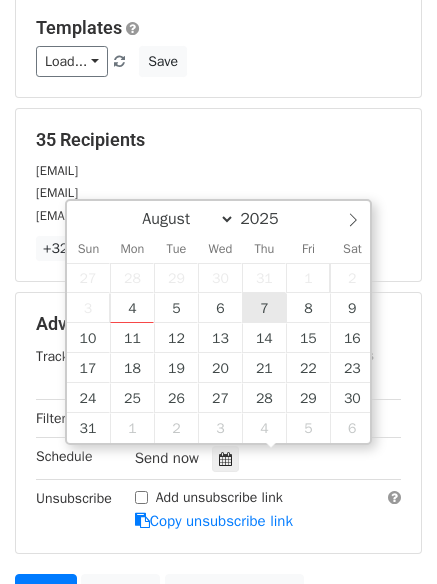 type on "2025-08-07 12:00" 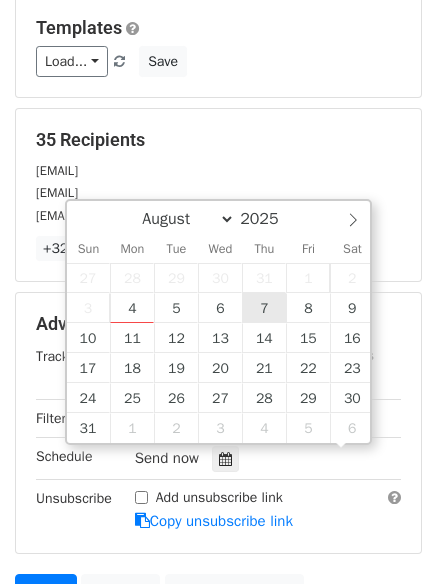 scroll, scrollTop: 1, scrollLeft: 0, axis: vertical 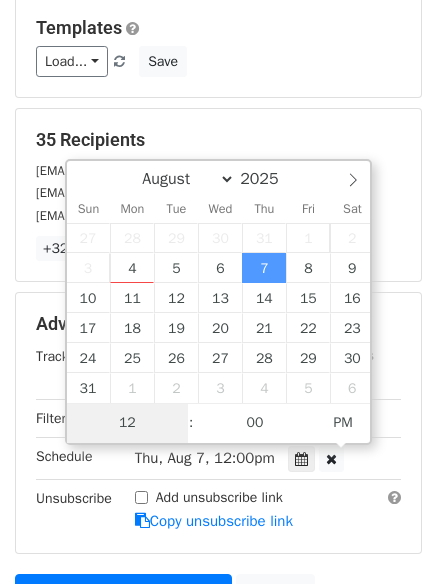 type on "7" 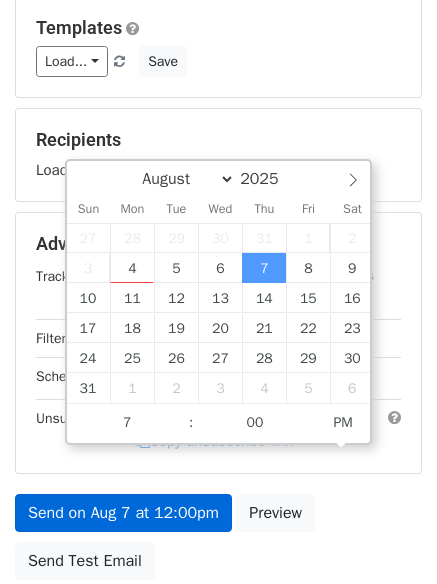 type on "2025-08-07 19:00" 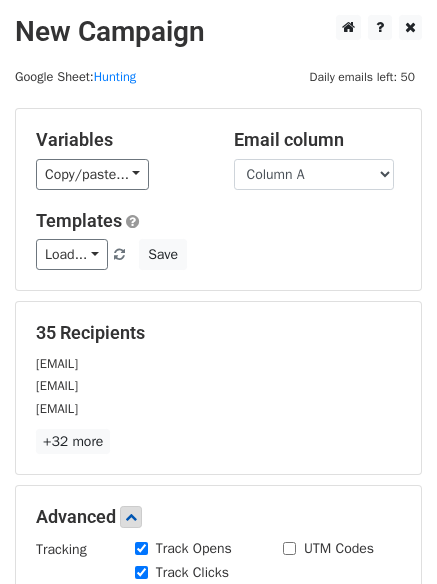 scroll, scrollTop: 437, scrollLeft: 0, axis: vertical 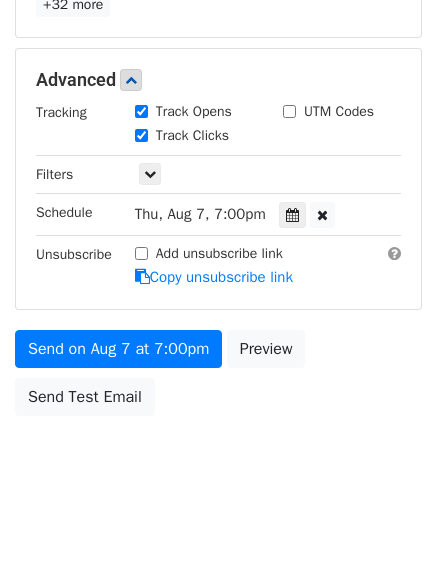 click on "Send on Aug 7 at 7:00pm
Preview
Send Test Email" at bounding box center (218, 378) 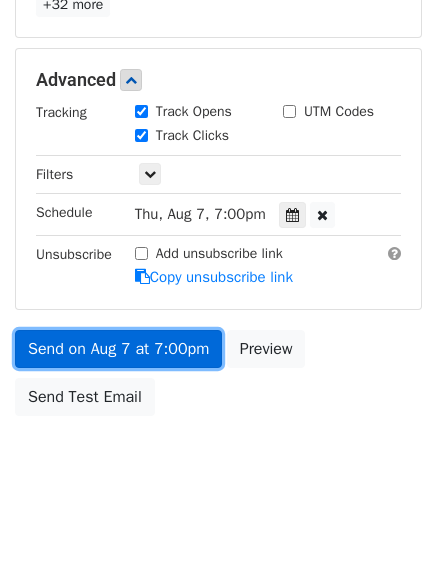 click on "Send on Aug 7 at 7:00pm" at bounding box center [118, 349] 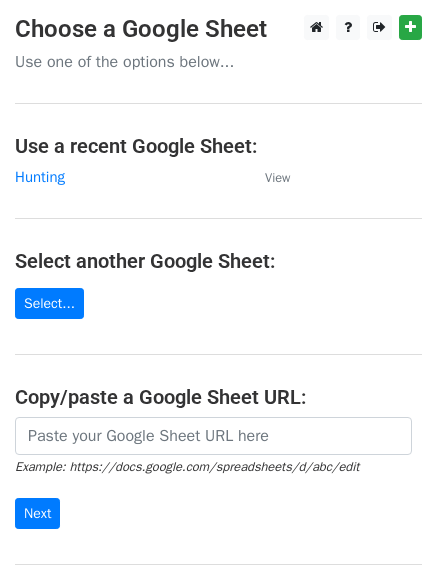 scroll, scrollTop: 0, scrollLeft: 0, axis: both 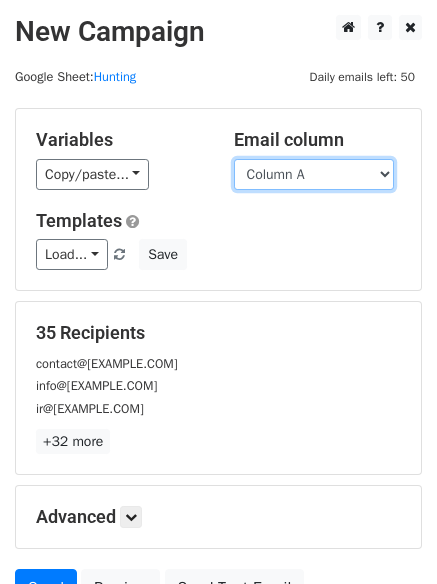 click on "Column A
Column B
Column C" at bounding box center (314, 174) 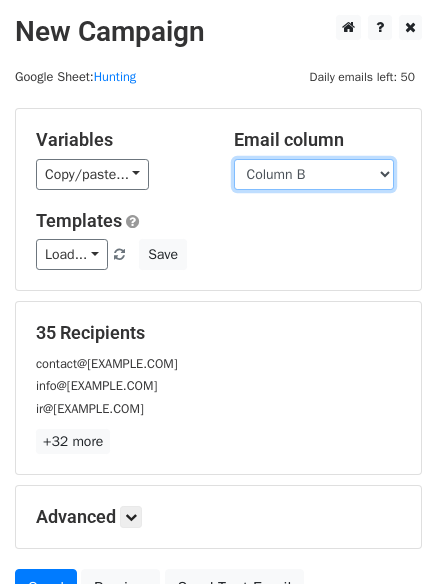 click on "Column A
Column B
Column C" at bounding box center [314, 174] 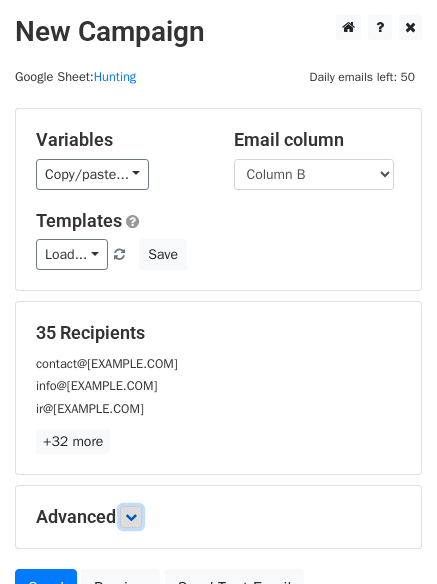 click at bounding box center [131, 517] 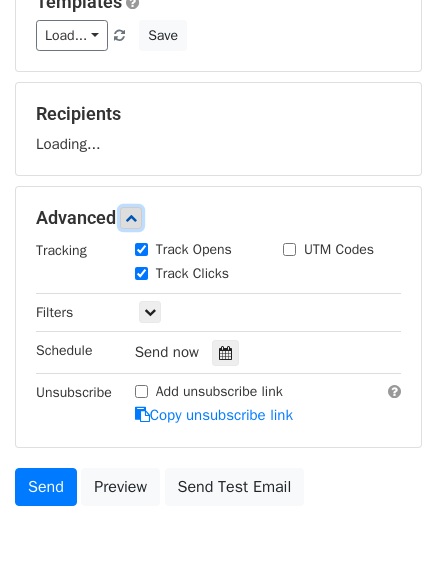 scroll, scrollTop: 309, scrollLeft: 0, axis: vertical 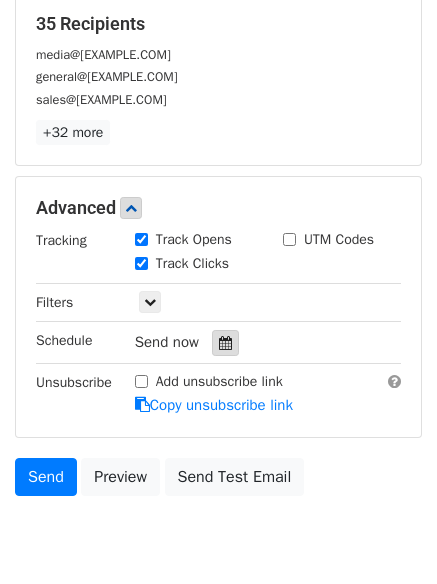 click at bounding box center [225, 343] 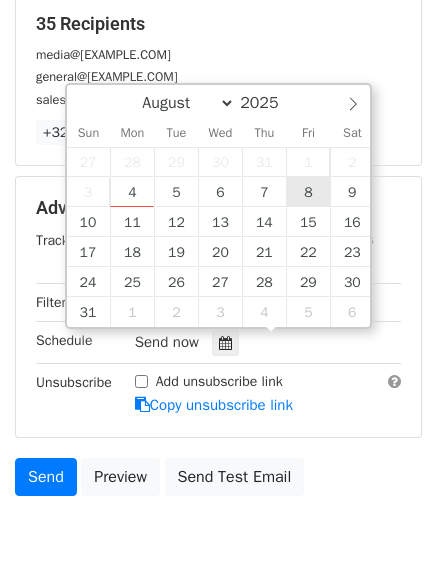 type on "2025-08-08 12:00" 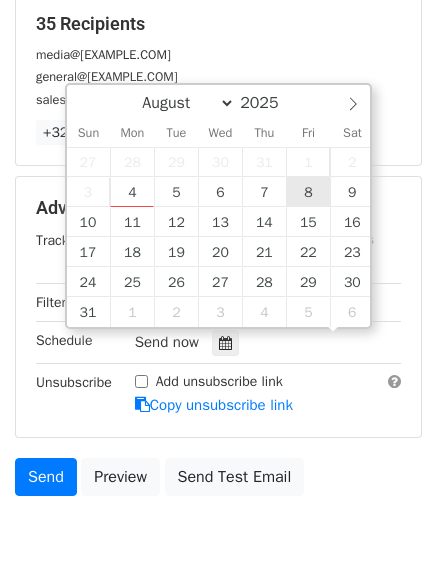scroll, scrollTop: 1, scrollLeft: 0, axis: vertical 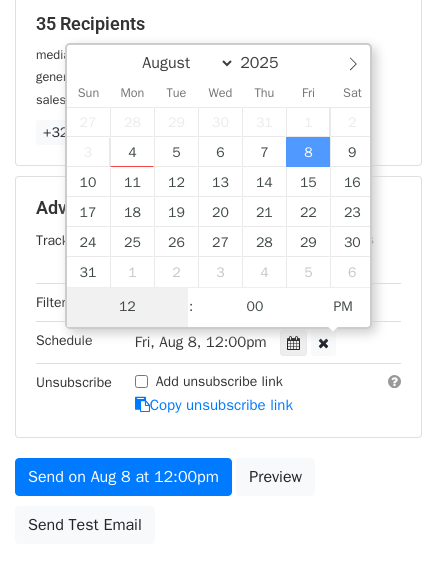 type on "8" 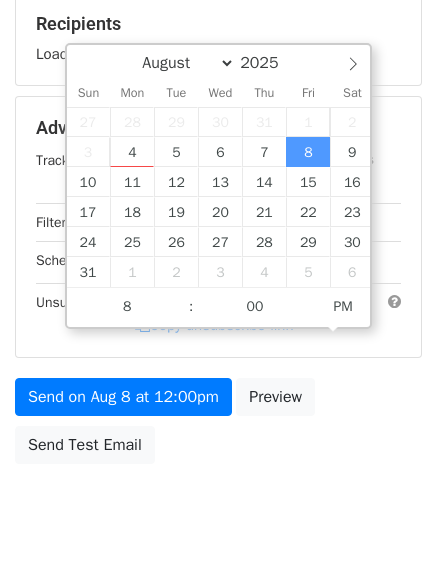 type on "2025-08-08 20:00" 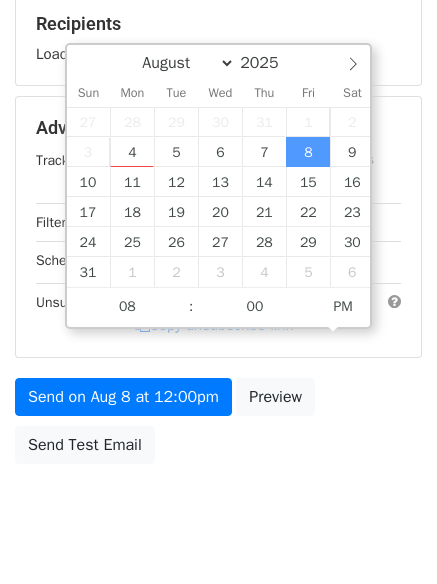 click on "Send on [DATE] at [TIME]
Preview
Send Test Email" at bounding box center [218, 426] 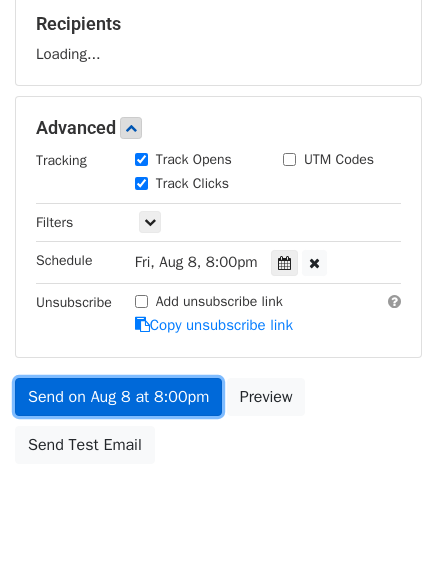click on "Send on Aug 8 at 8:00pm" at bounding box center (118, 397) 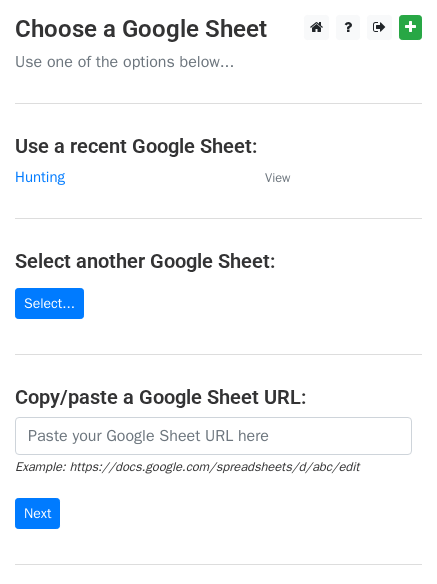 scroll, scrollTop: 0, scrollLeft: 0, axis: both 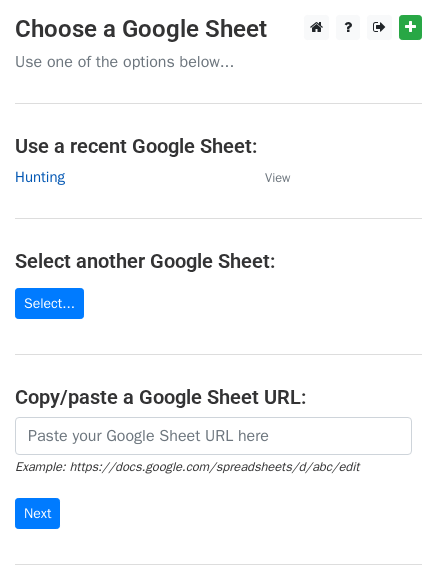 click on "Hunting" at bounding box center [40, 177] 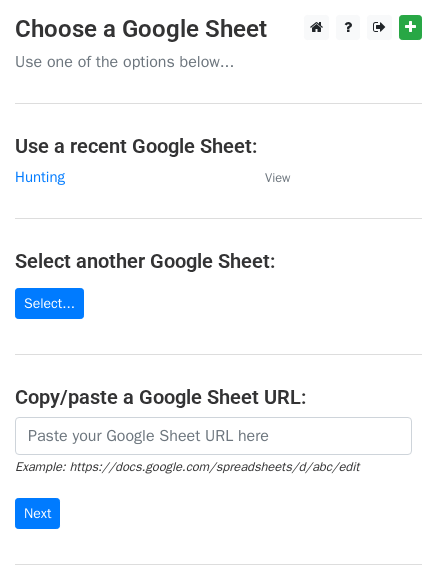 click on "Choose a Google Sheet
Use one of the options below...
Use a recent Google Sheet:
Hunting
View
Select another Google Sheet:
Select...
Copy/paste a Google Sheet URL:
Example:
https://docs.google.com/spreadsheets/d/abc/edit
Next
Google Sheets
Need help?
Help
×
Why do I need to copy/paste a Google Sheet URL?
Normally, MergeMail would show you a list of your Google Sheets to choose from, but because you didn't allow MergeMail access to your Google Drive, it cannot show you a list of your Google Sheets. You can read more about permissions in our  support pages .
If you'd like to see a list of your Google Sheets, you'll need to  sign out of MergeMail  and then sign back in and allow access to your Google Drive.
Are your recipients in a CSV or Excel file?
Import your CSV or Excel file into a Google Sheet  then try again.
Need help with something else?
Read our" at bounding box center (218, 325) 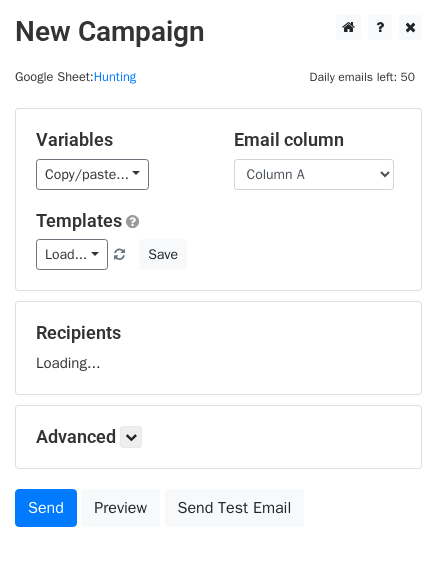 click on "Column A
Column B
Column C" at bounding box center (314, 174) 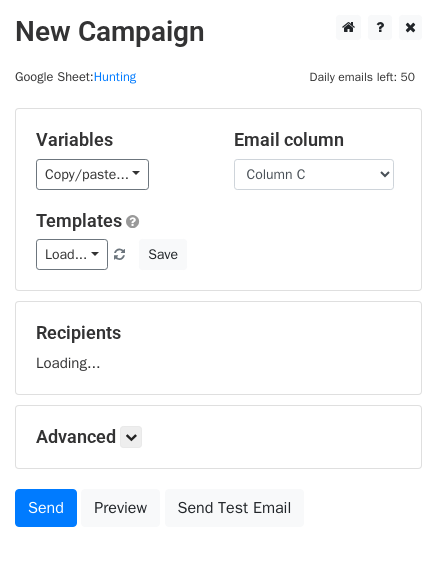 click on "Column A
Column B
Column C" at bounding box center (314, 174) 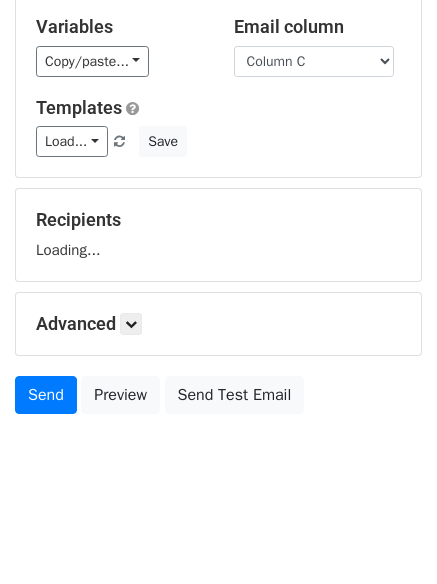 click on "Advanced" at bounding box center (218, 324) 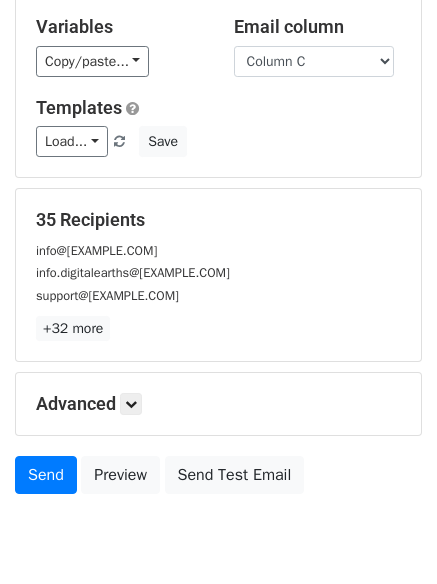 scroll, scrollTop: 131, scrollLeft: 0, axis: vertical 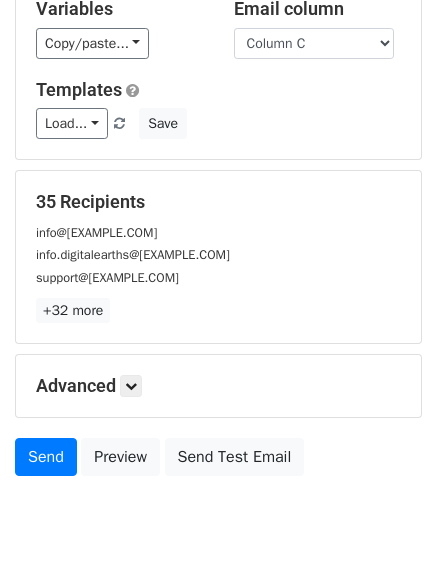 click on "35 Recipients
info@venuspharmagmbh.de
info.digitalearths@gmail.com
support@resiners.com
+32 more
35 Recipients
×
info@venuspharmagmbh.de
info.digitalearths@gmail.com
support@resiners.com
mora@resiners.com
business@resiners.com
hello@akooda.co
sales@agmprime.com
ir@agmprime.com
contact@agmprime.com
welcome@devcom.com
info@teachngo.com
contact@aconinvestments.com
support@cuinfosecurity.com
editor@ismgcorp.com
editor@cuinfosecurity.com
memberships@ismgcorp.com
info@cuinfosecurity.com
info@flytxt.com
info@100group.com
support@100groupatl.com
service@100group.com
info@rmc.gov.il
contact@avicenna.ai
pr@biocitypharma.com
bd@biocitypharma.com
ir@biocitypharma.com
oliver.johnson@rapidnews.com
gareth.jones@rapidnews.com
scott.masheder@rapidnews.com
daniel.oconnor@rapidnews.com" at bounding box center (218, 257) 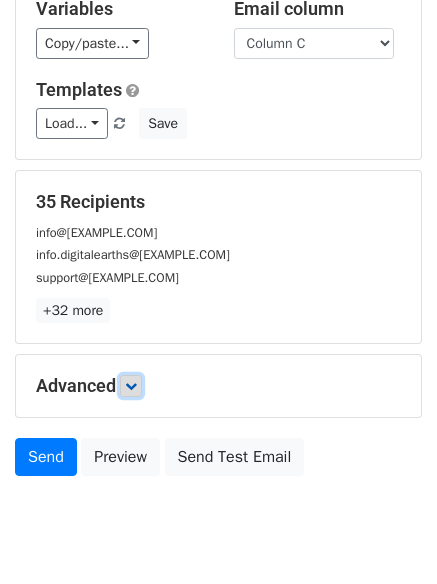 click at bounding box center [131, 386] 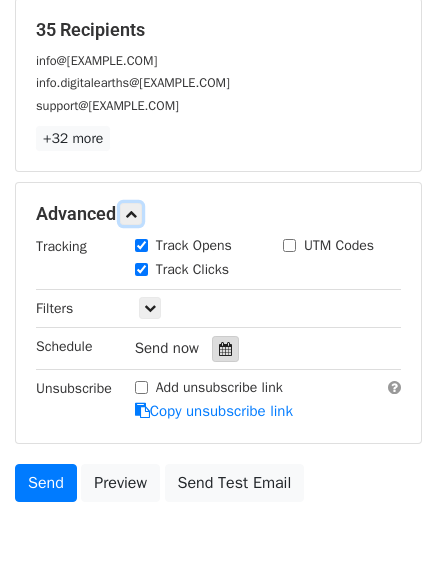 scroll, scrollTop: 389, scrollLeft: 0, axis: vertical 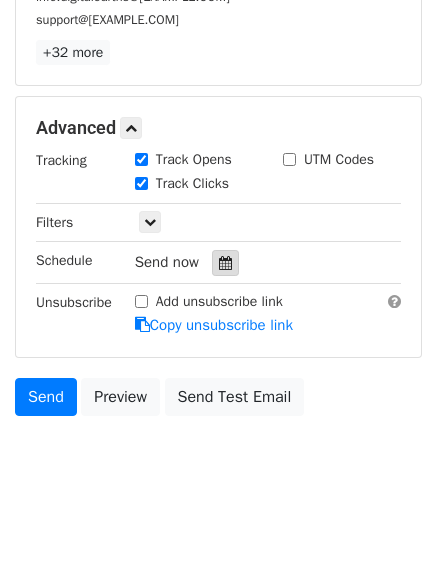 click at bounding box center [225, 263] 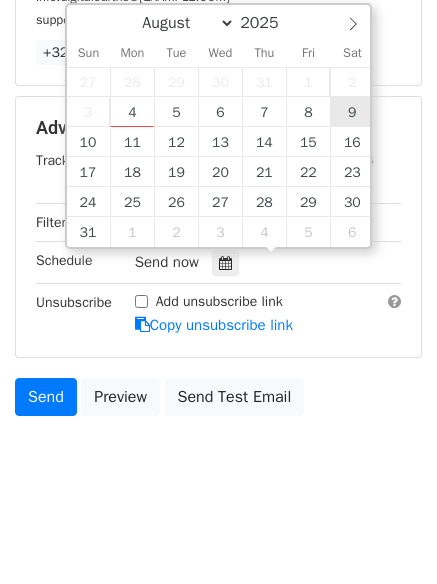 type on "2025-08-09 12:00" 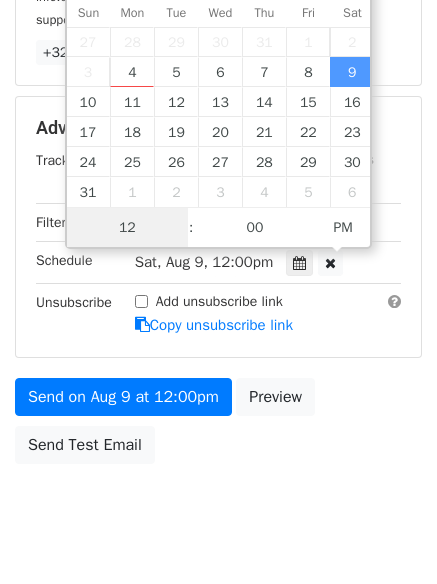 scroll, scrollTop: 1, scrollLeft: 0, axis: vertical 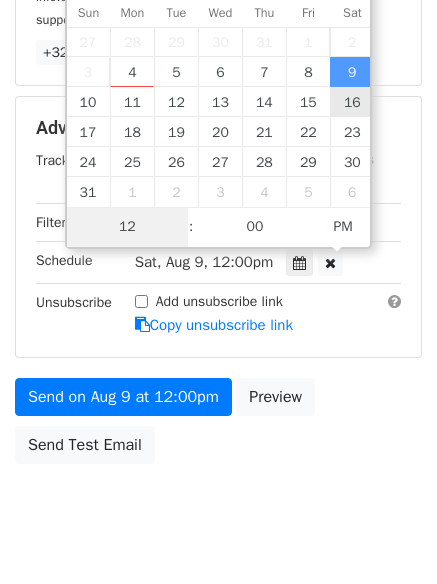 type on "9" 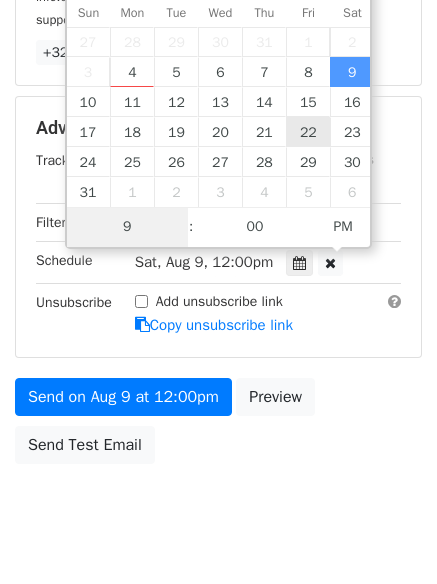 scroll, scrollTop: 357, scrollLeft: 0, axis: vertical 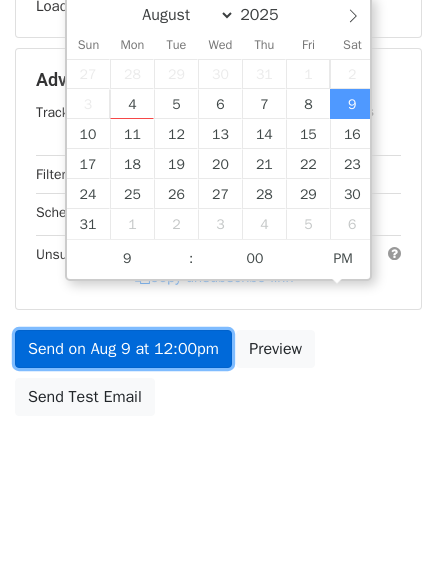 type on "2025-08-09 21:00" 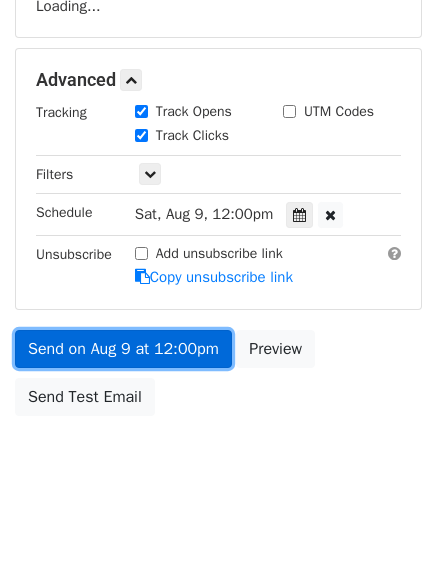 click on "Send on Aug 9 at 12:00pm" at bounding box center [123, 349] 